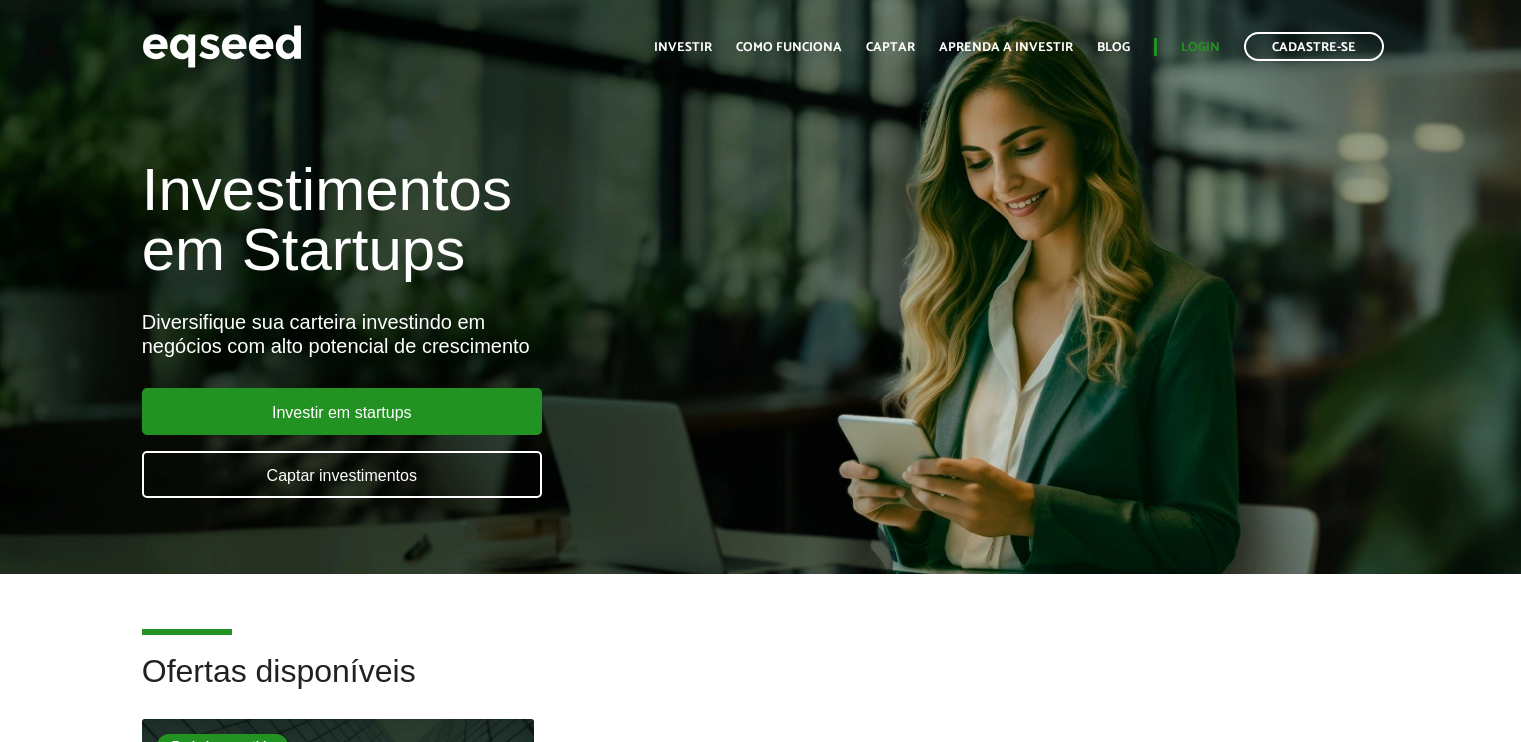 scroll, scrollTop: 0, scrollLeft: 0, axis: both 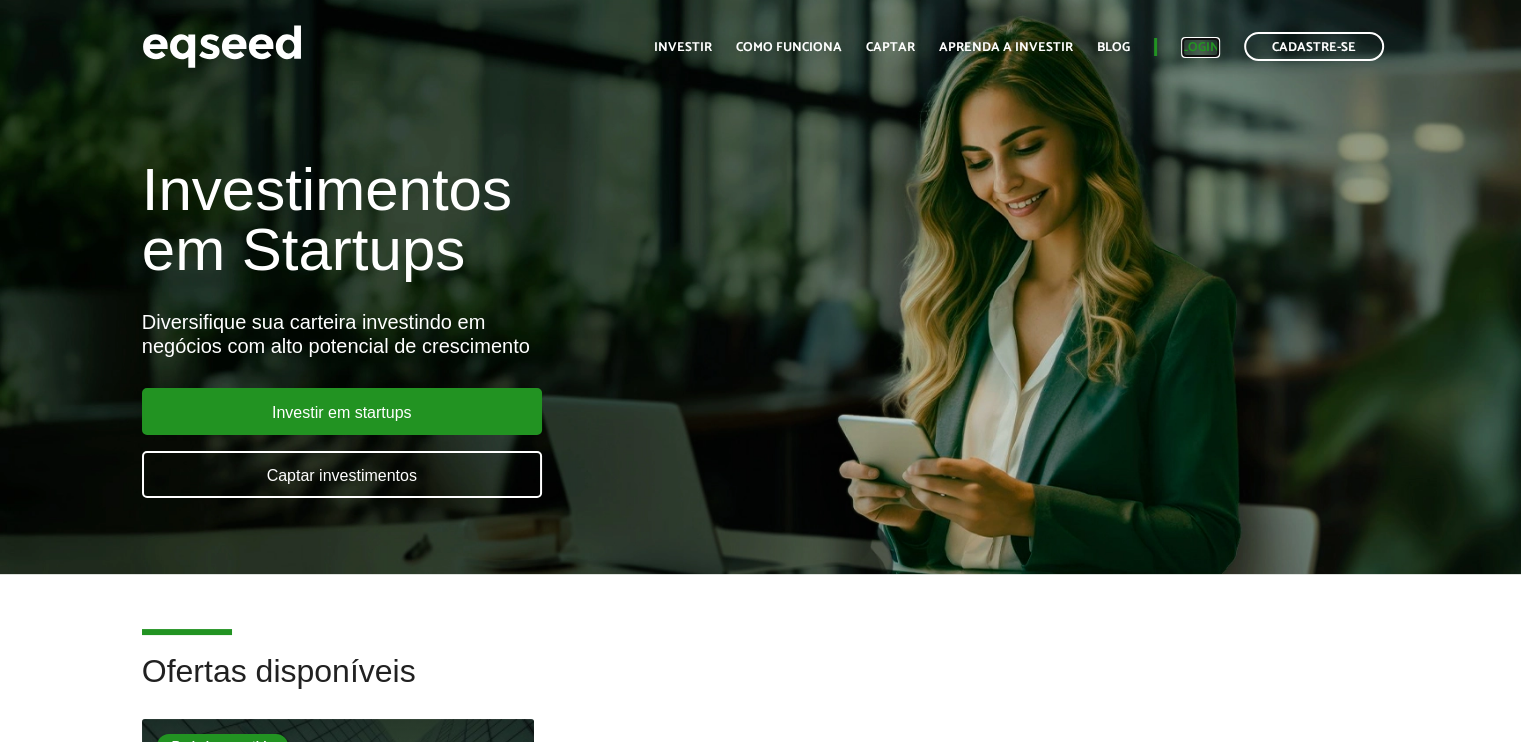 click on "Login" at bounding box center [1200, 47] 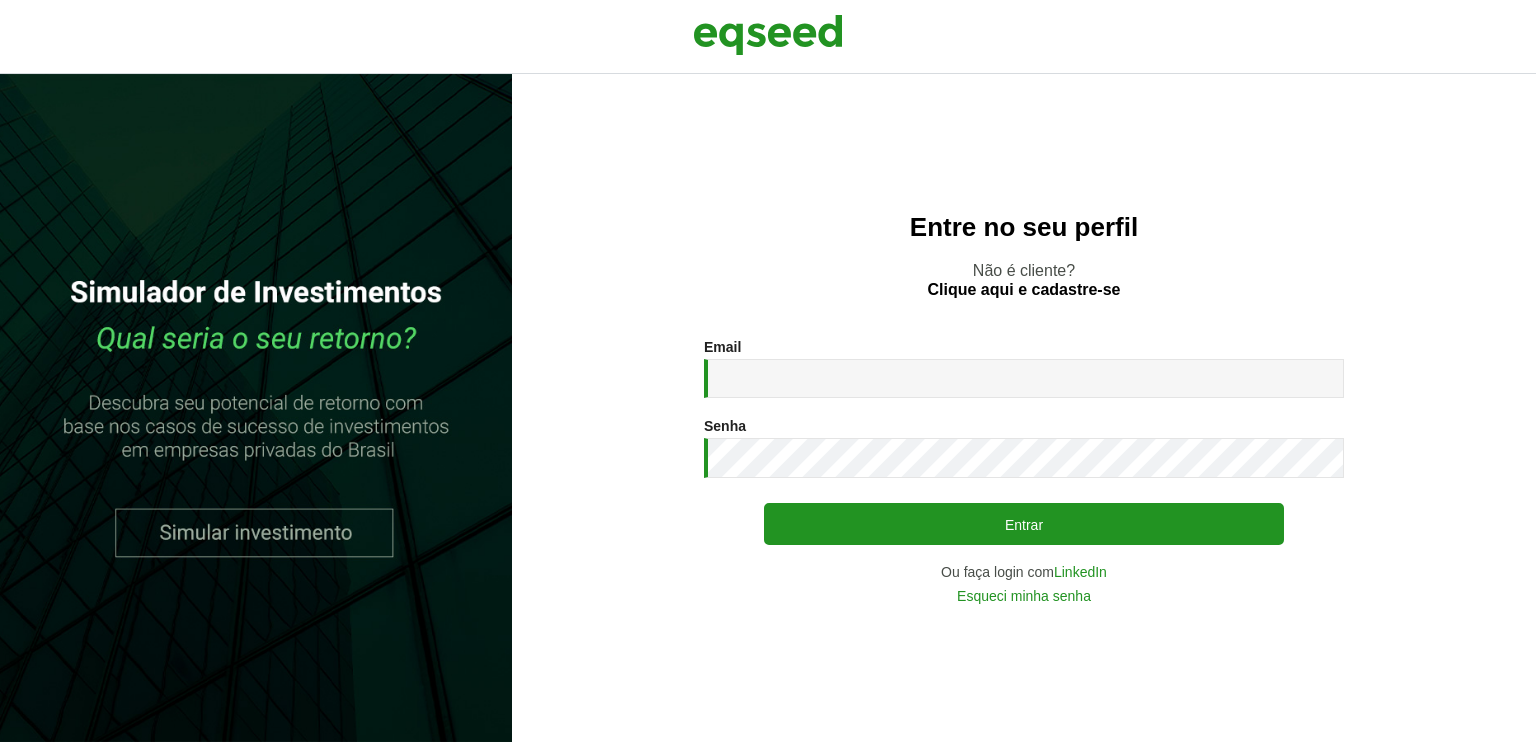 scroll, scrollTop: 0, scrollLeft: 0, axis: both 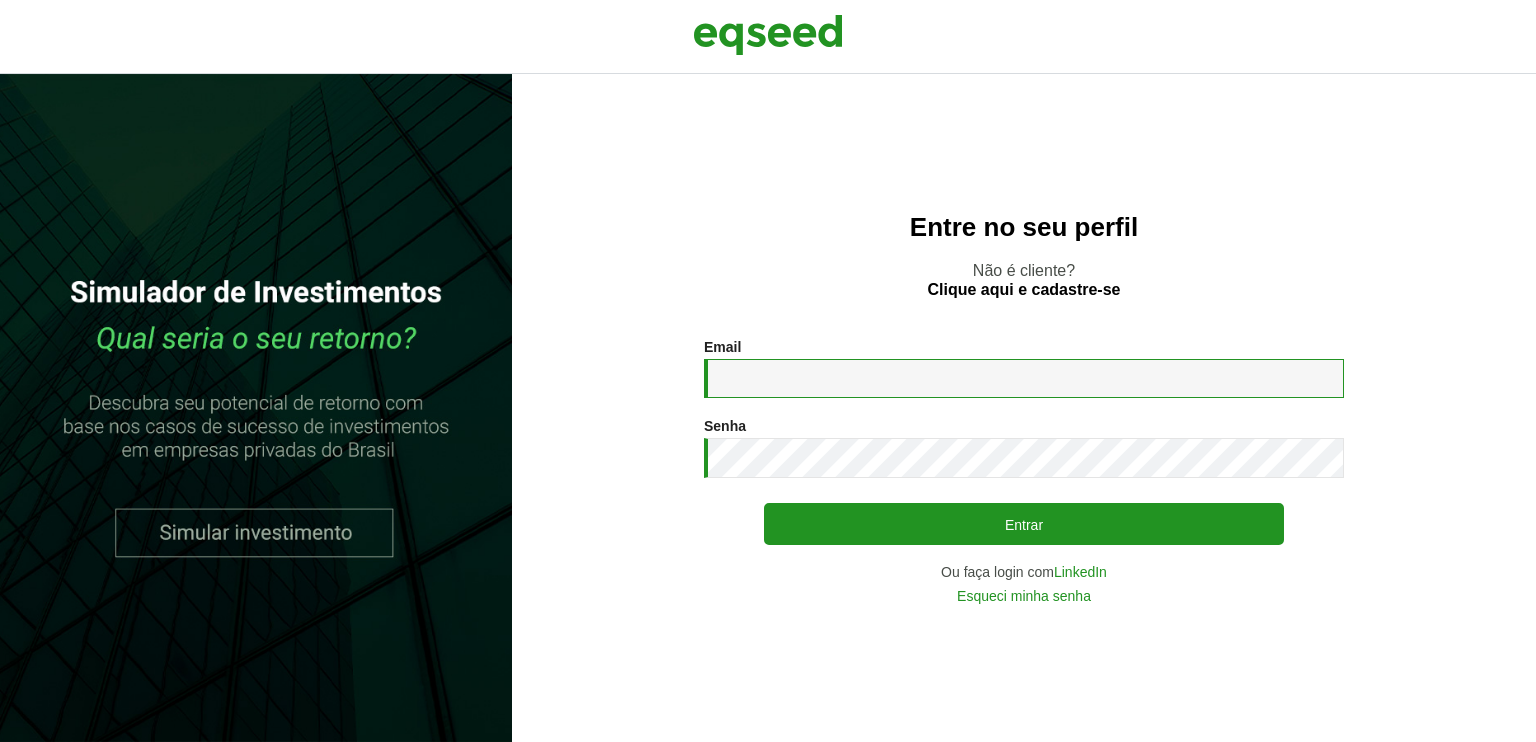 click on "Email  *" at bounding box center [1024, 378] 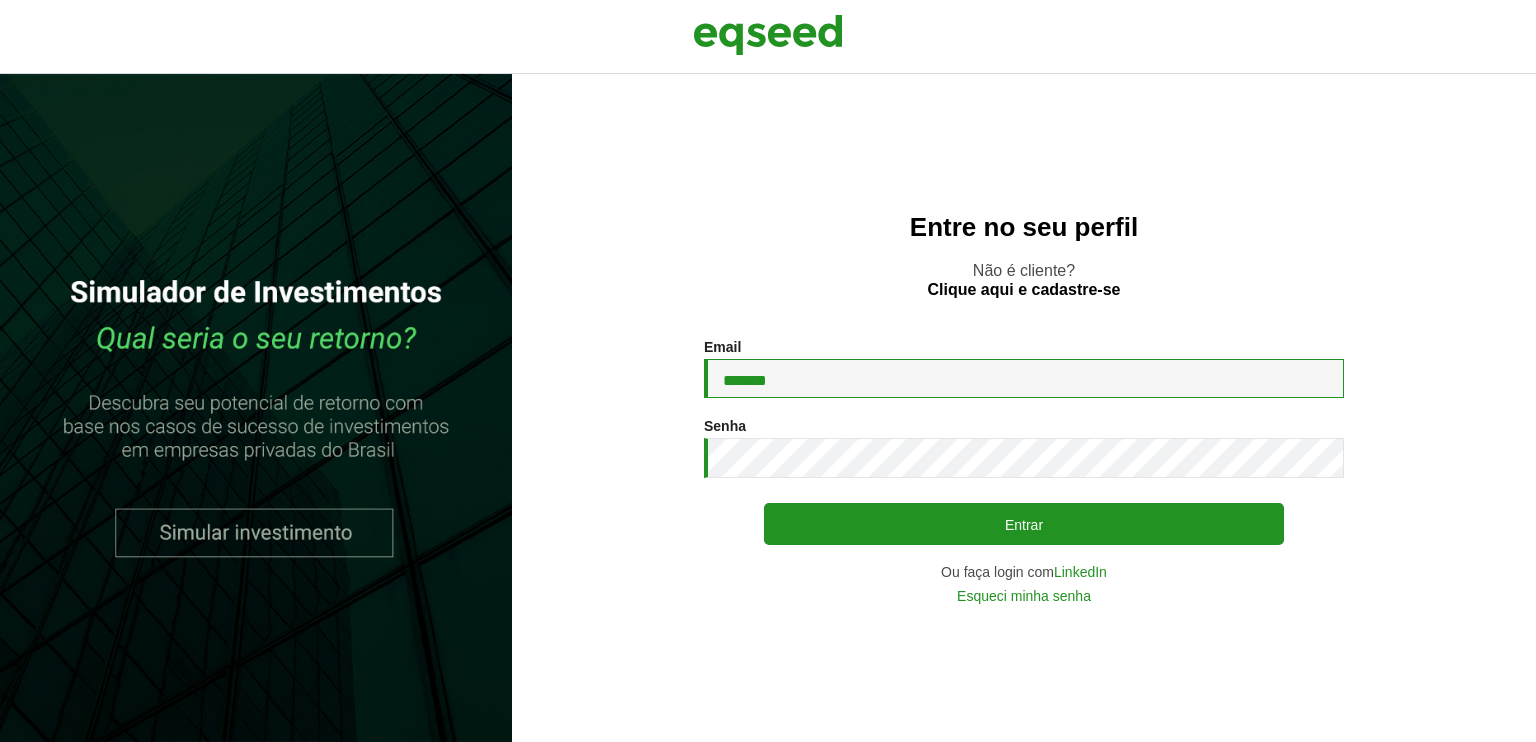 type on "**********" 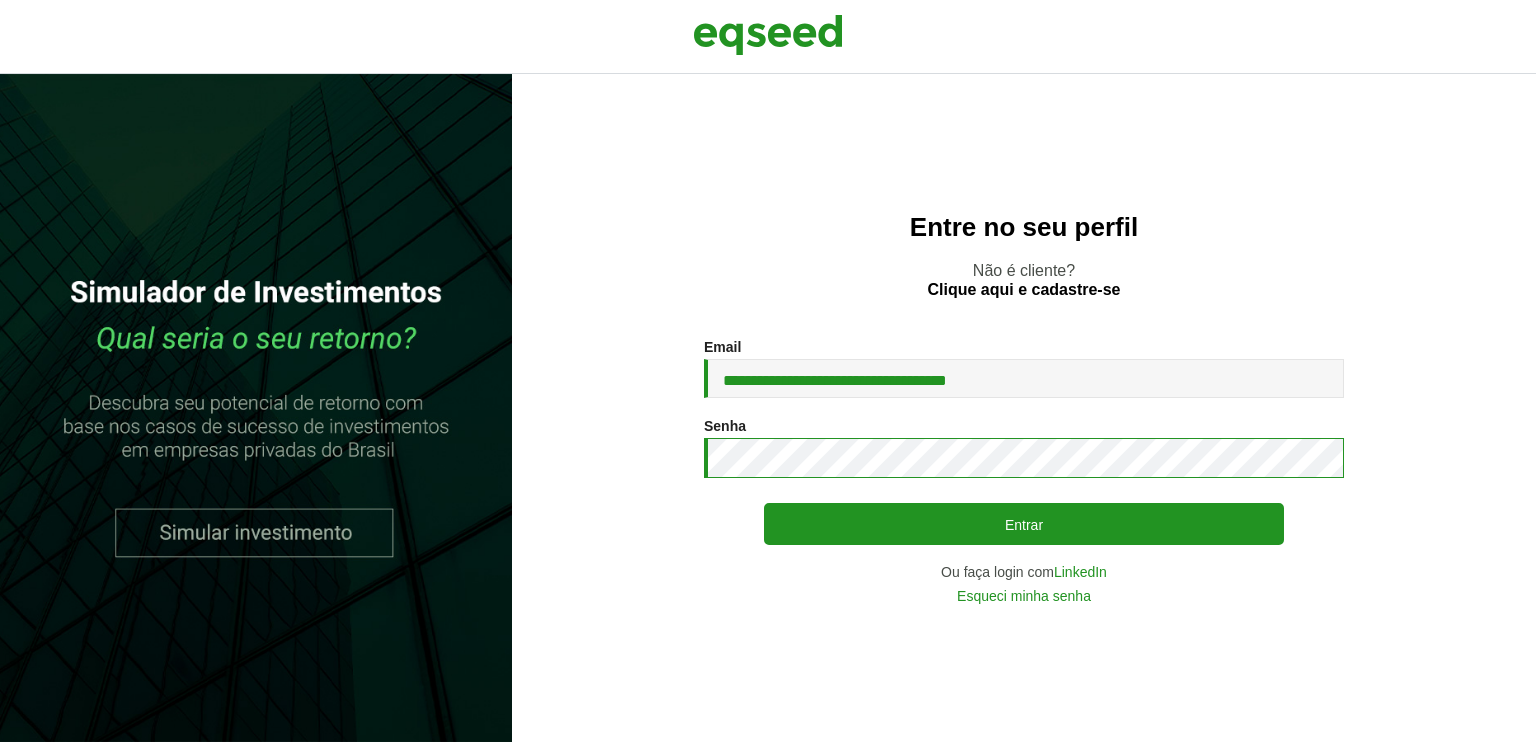 click on "Entrar" at bounding box center (1024, 524) 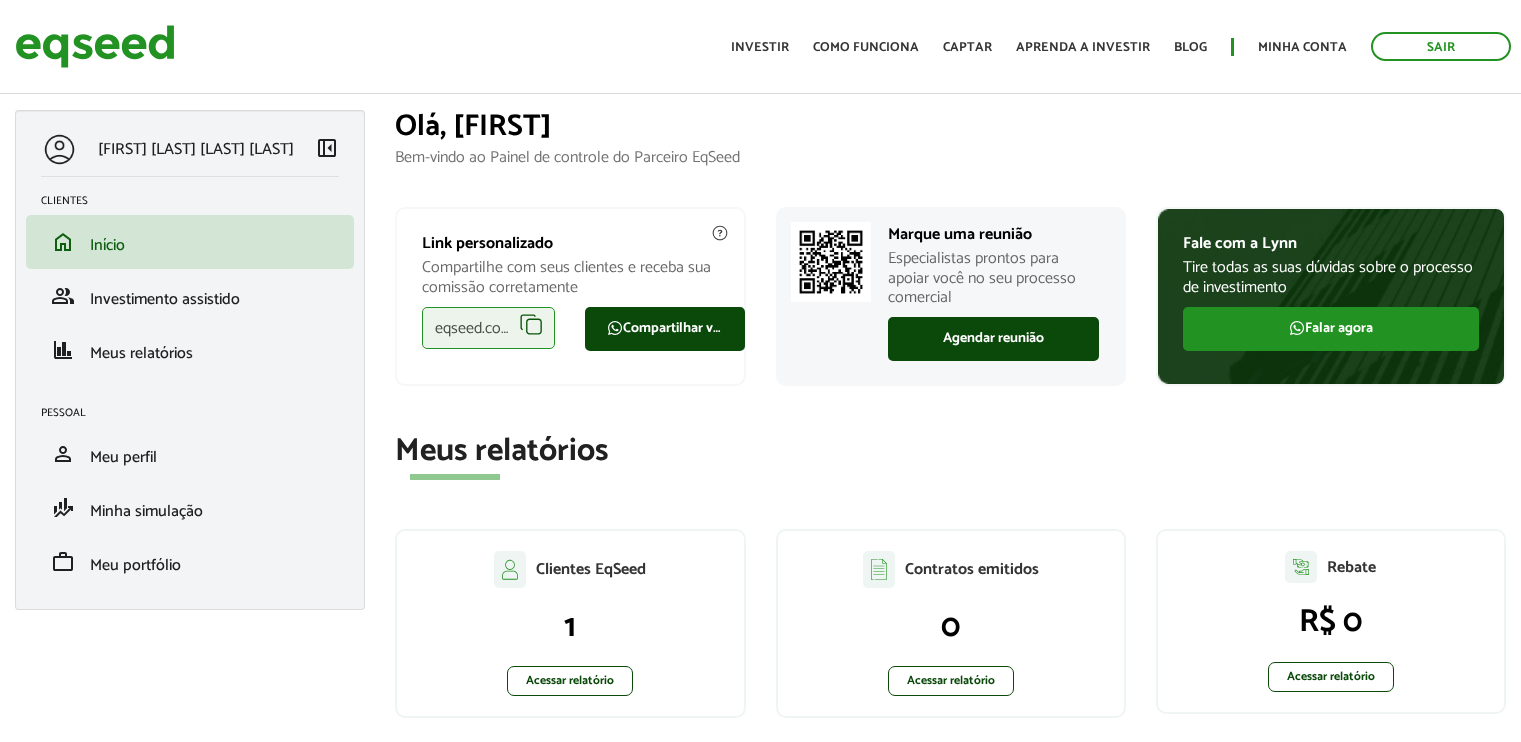 scroll, scrollTop: 0, scrollLeft: 0, axis: both 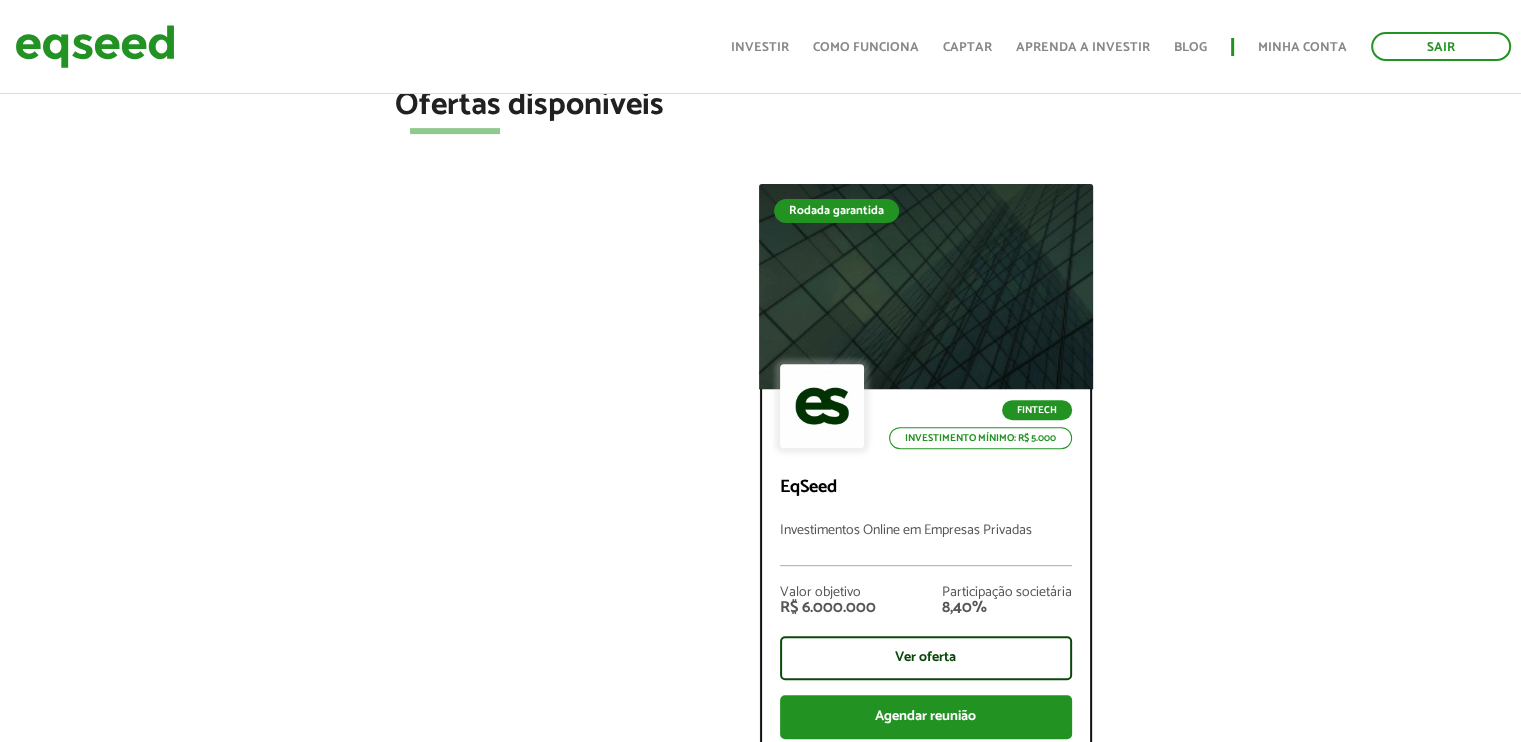 click on "Investimento mínimo: R$ 5.000" at bounding box center [980, 438] 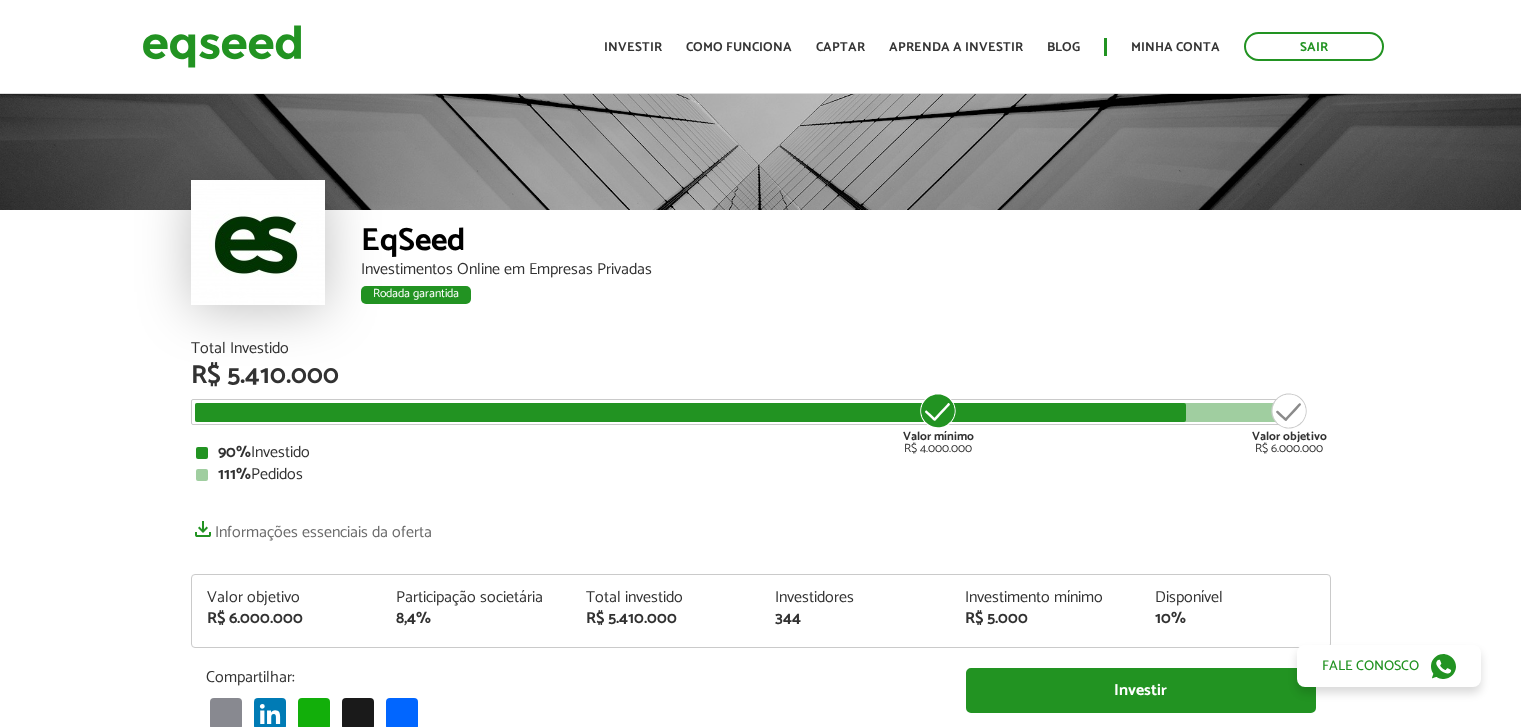 scroll, scrollTop: 0, scrollLeft: 0, axis: both 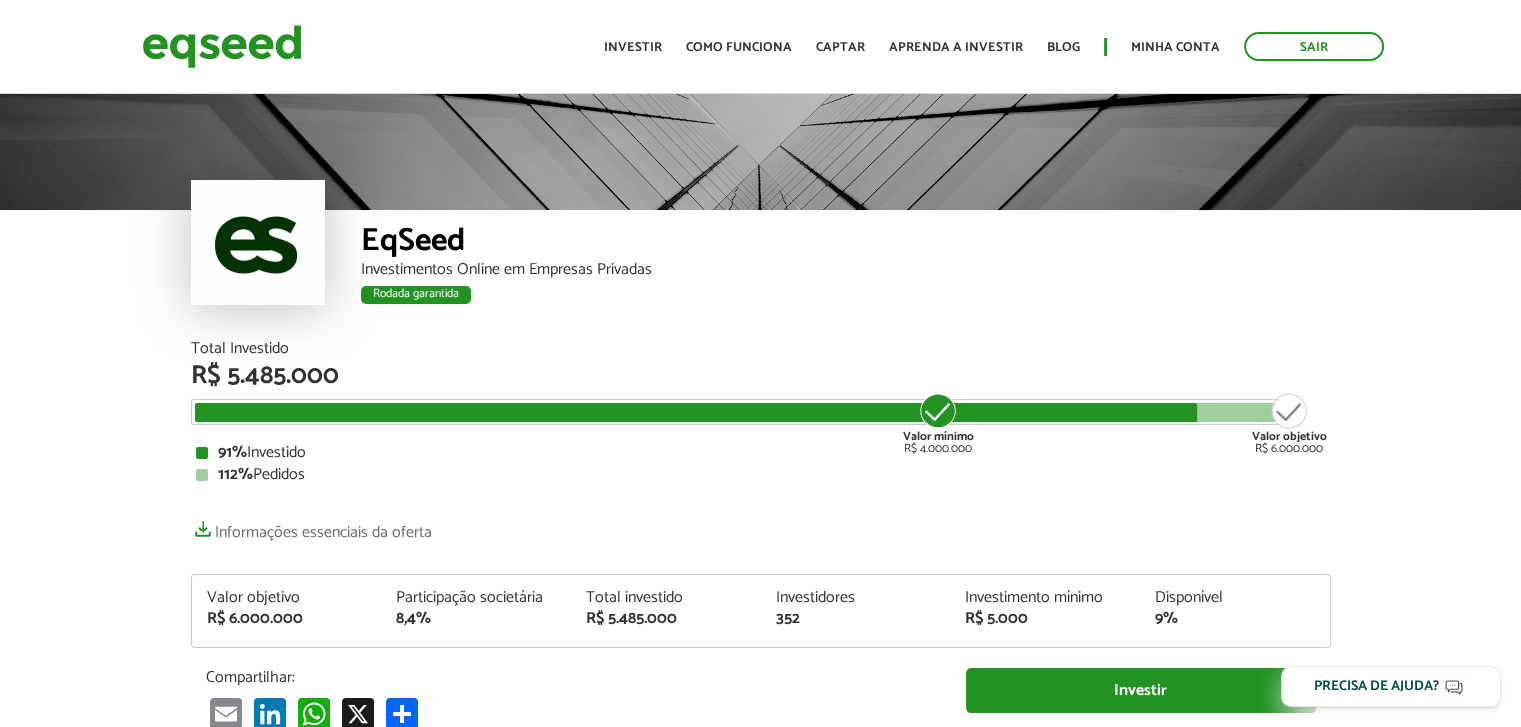 click on "Total Investido
R$ 5.485.000
Valor mínimo R$ 4.000.000
Valor objetivo R$ 6.000.000
91%  Investido
112%  Pedidos
Informações essenciais da oferta
Valor objetivo
R$ 6.000.000
Participação societária
8,4%
Total investido
R$ 5.485.000
Investidores
352
Investimento mínimo
R$ 5.000
Disponível
9%" at bounding box center [761, 557] 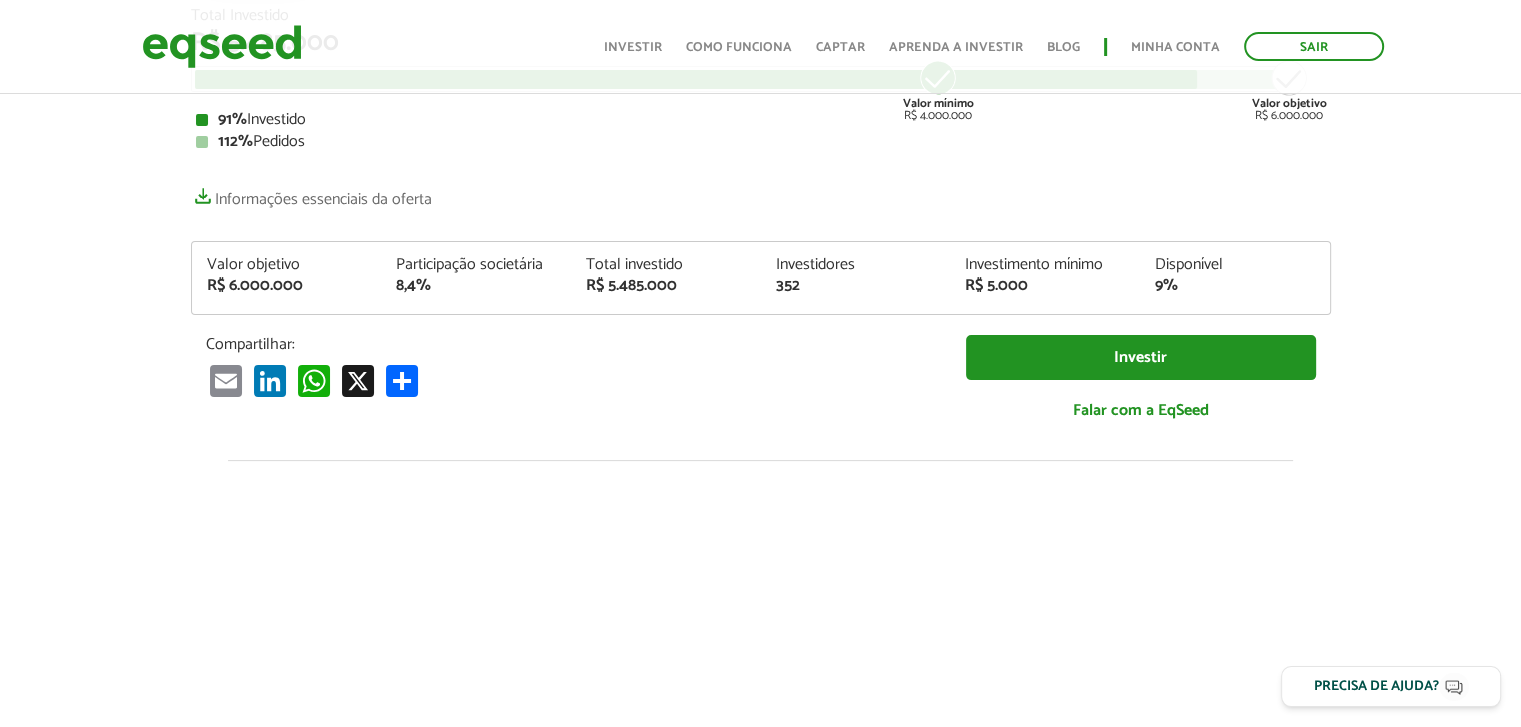 scroll, scrollTop: 0, scrollLeft: 0, axis: both 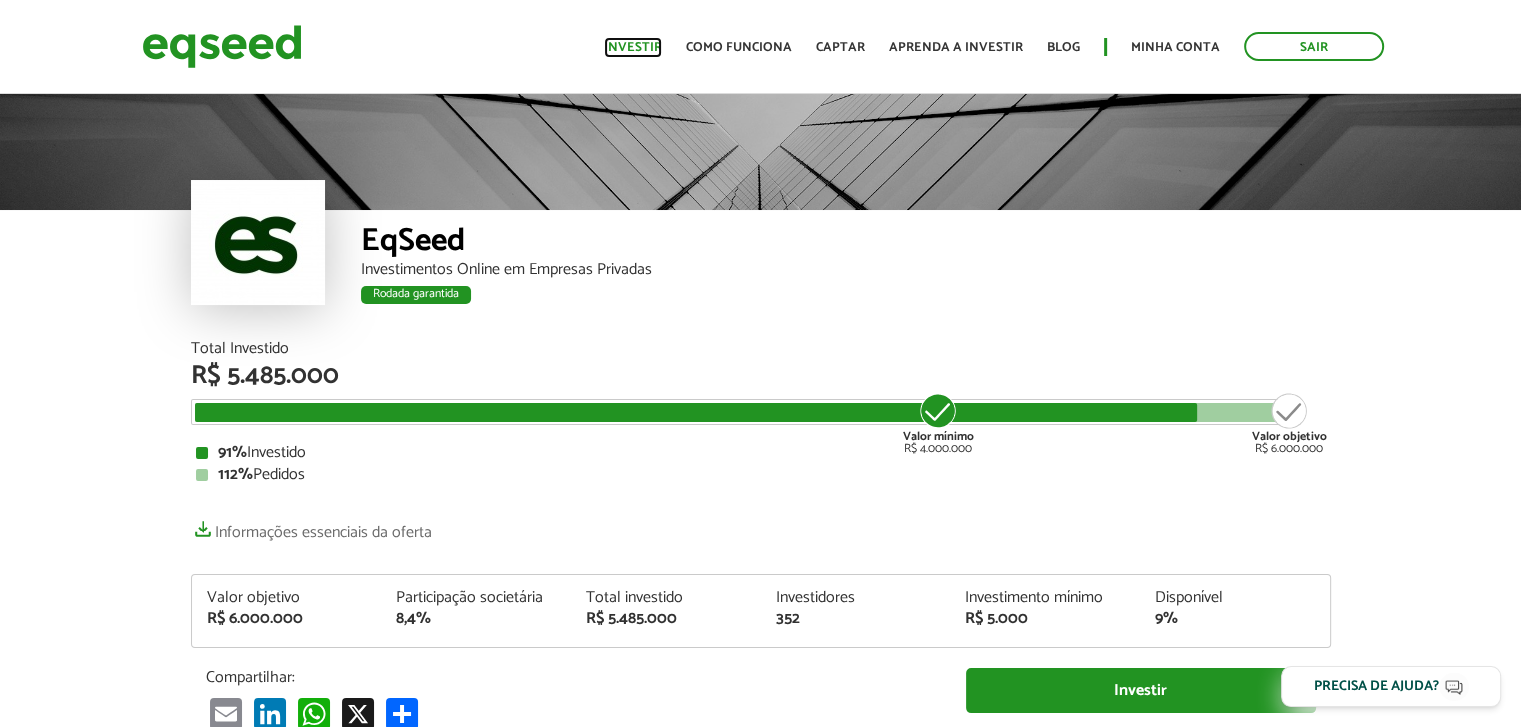 click on "Investir" at bounding box center [633, 47] 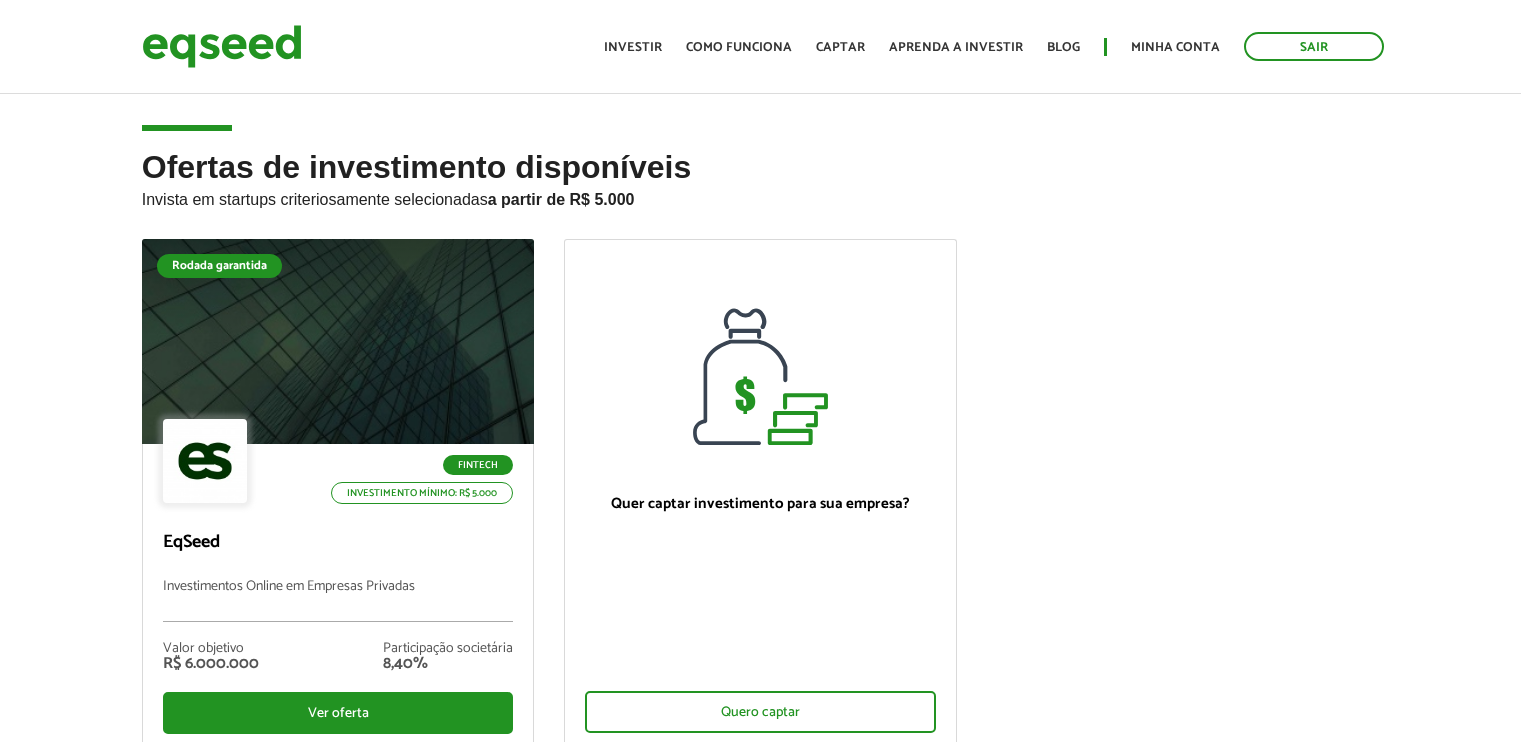 scroll, scrollTop: 0, scrollLeft: 0, axis: both 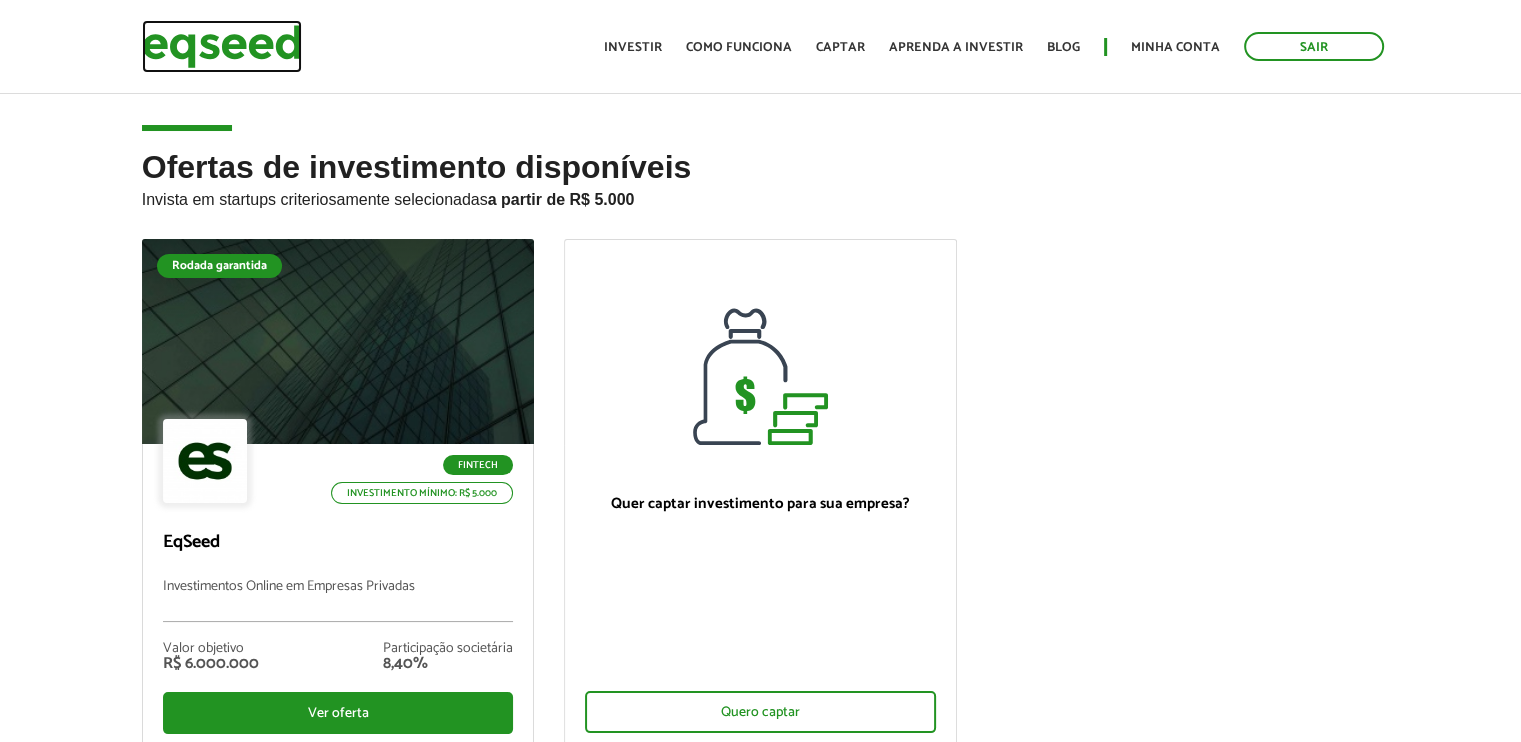 click at bounding box center (222, 46) 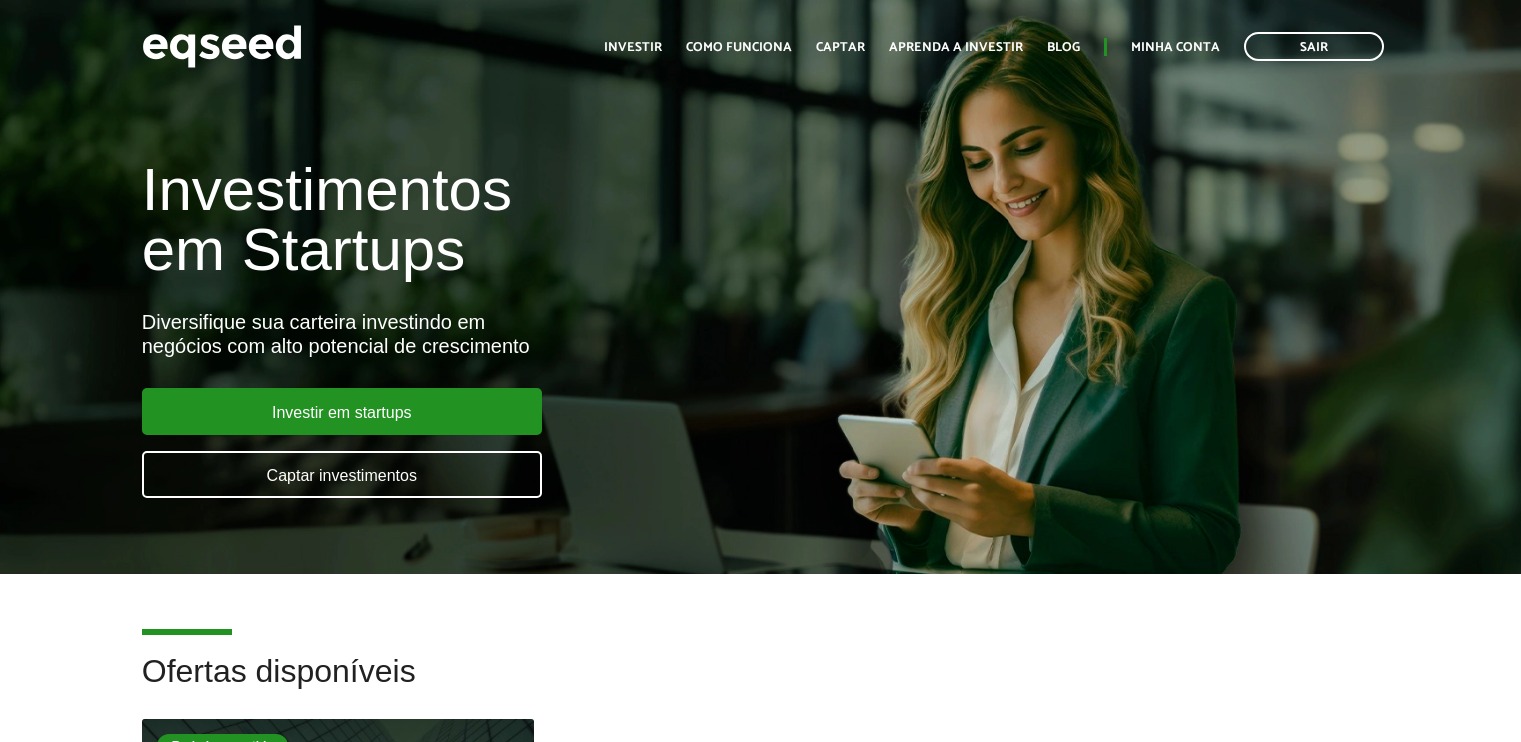scroll, scrollTop: 0, scrollLeft: 0, axis: both 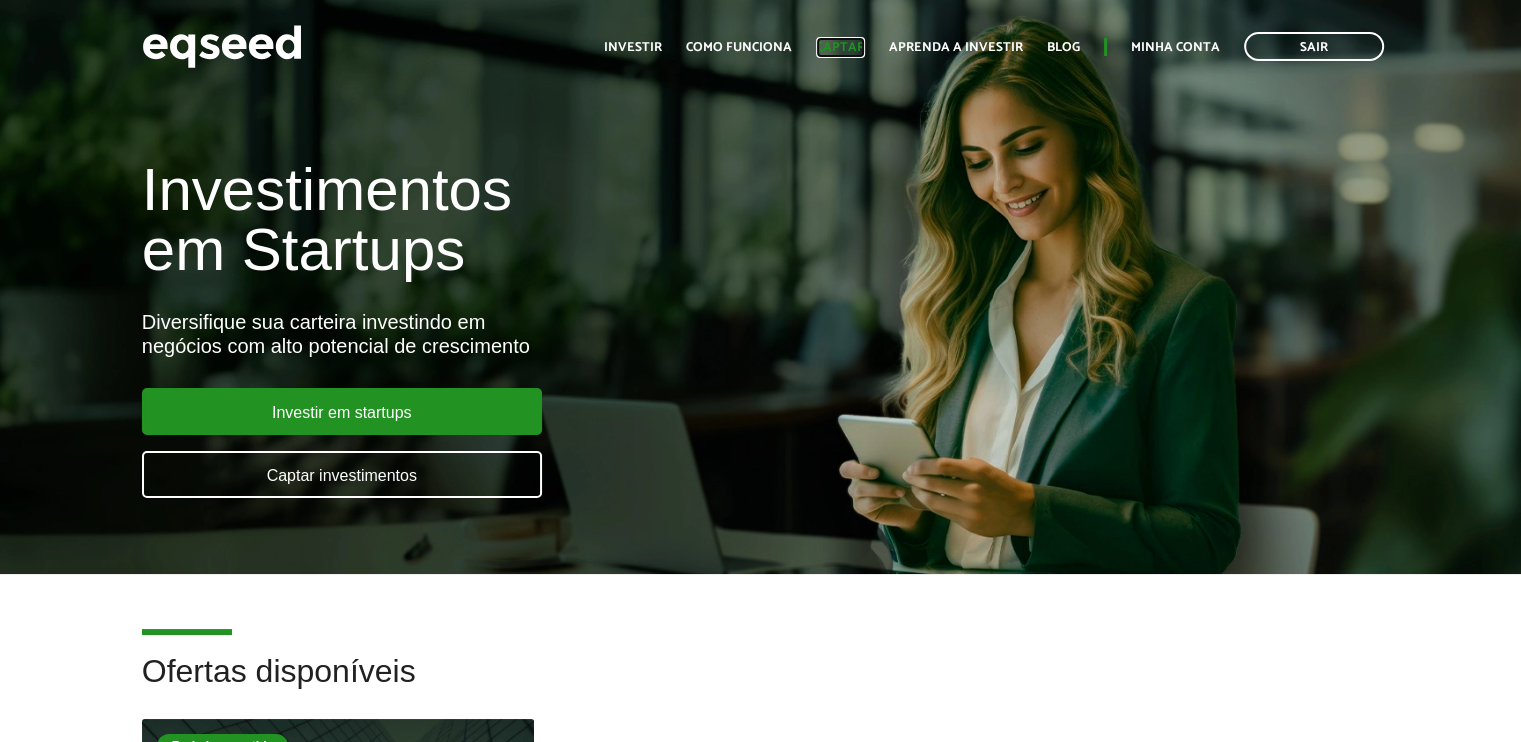 click on "Captar" at bounding box center (840, 47) 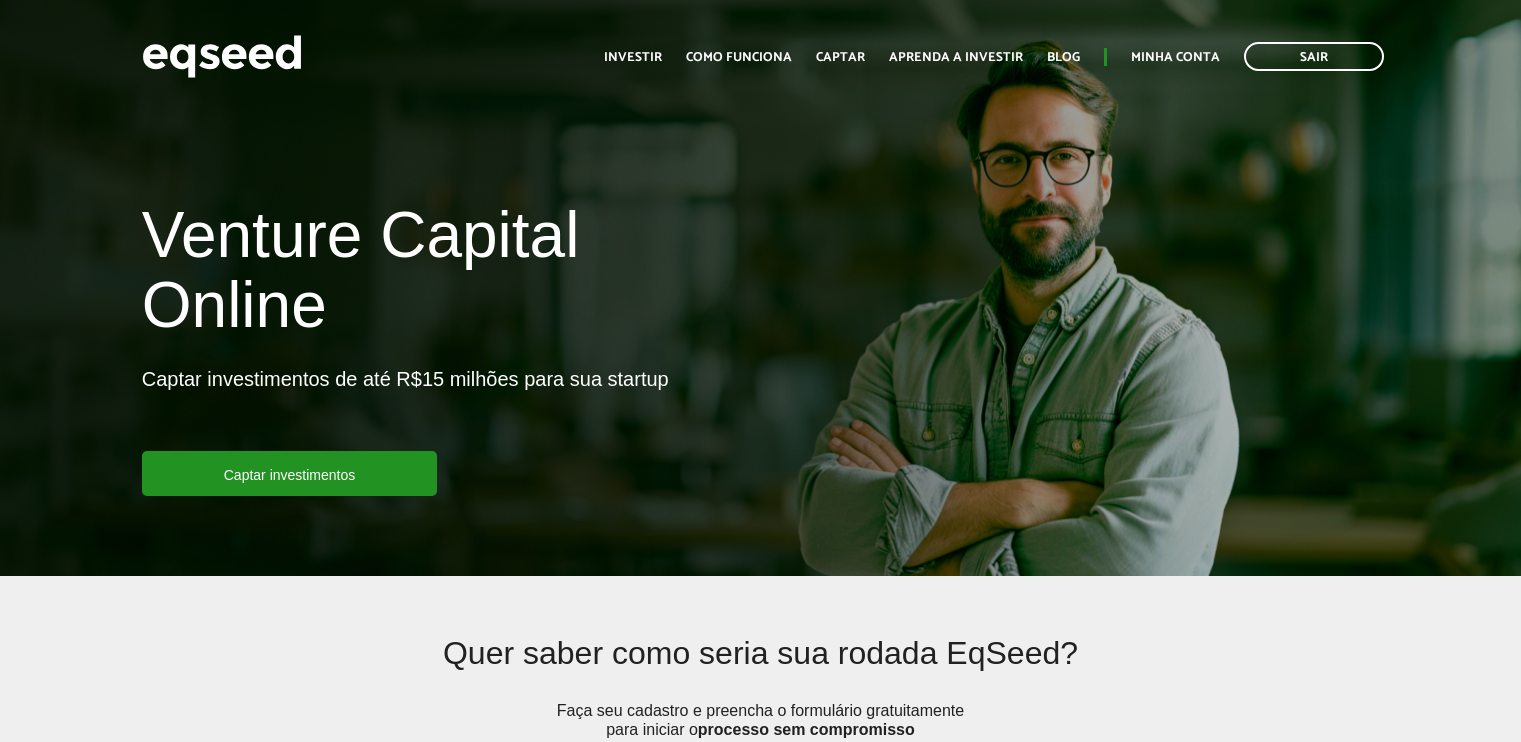 scroll, scrollTop: 0, scrollLeft: 0, axis: both 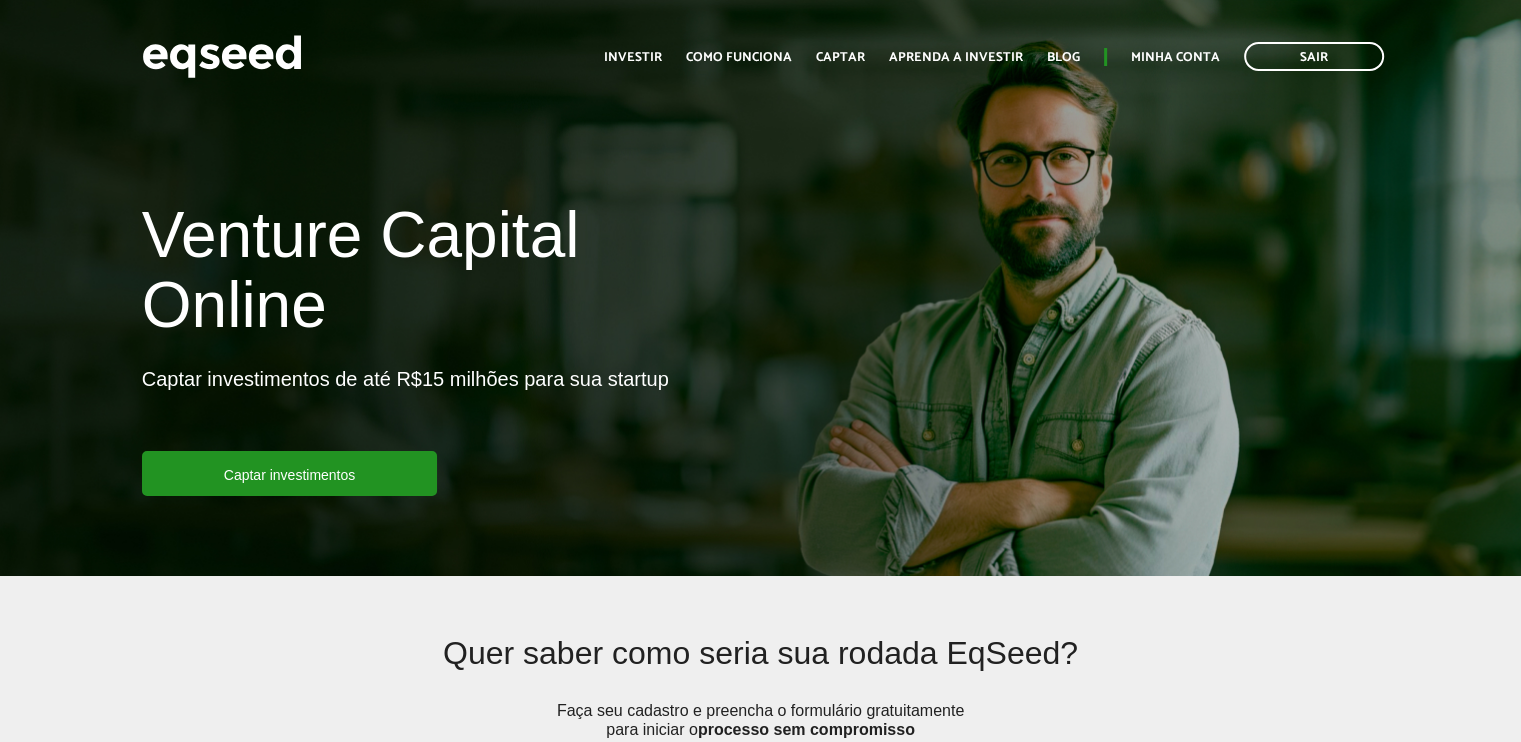 click on "Início
Investir
Como funciona
Captar
Aprenda a investir
Blog
Minha conta
Sair" at bounding box center (994, 56) 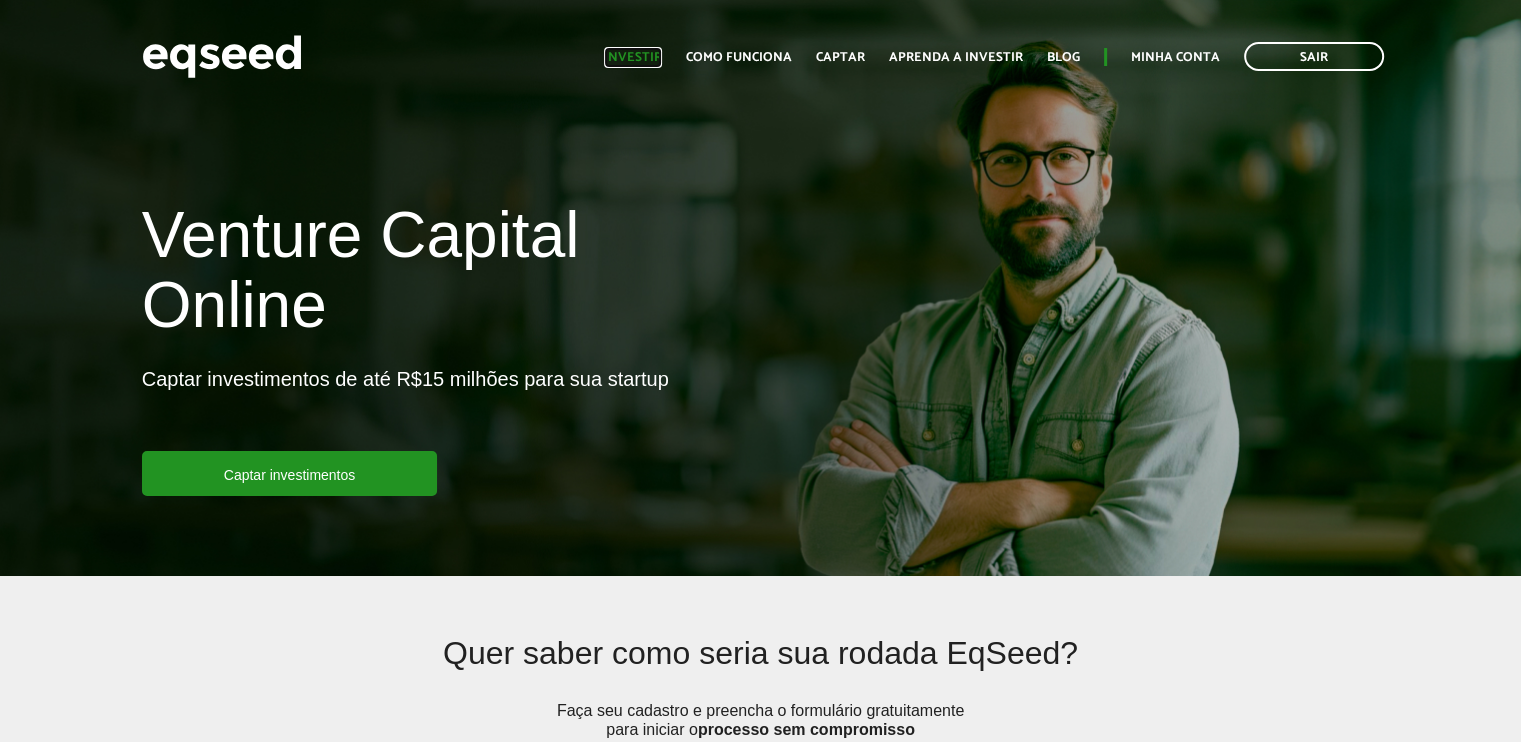 click on "Investir" at bounding box center [633, 57] 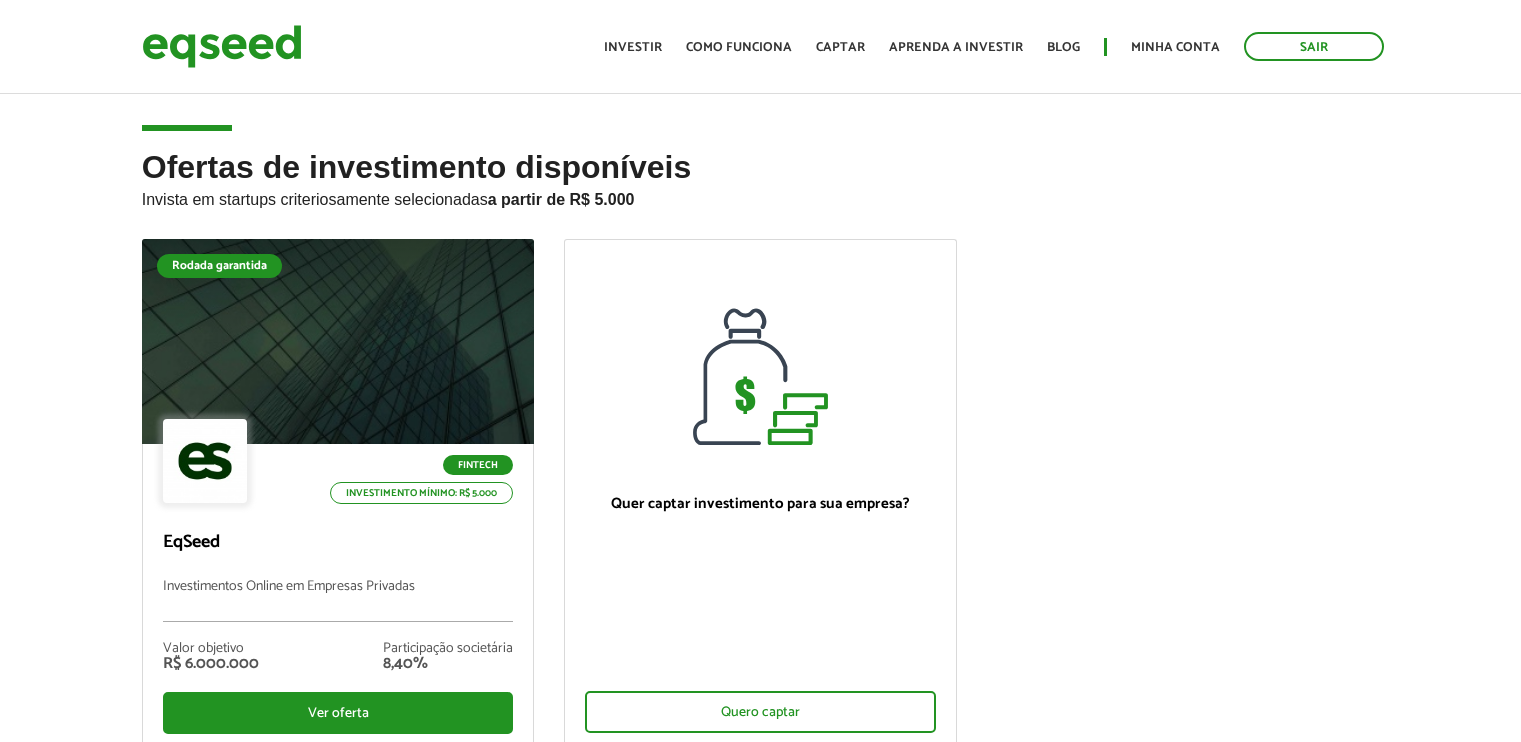scroll, scrollTop: 0, scrollLeft: 0, axis: both 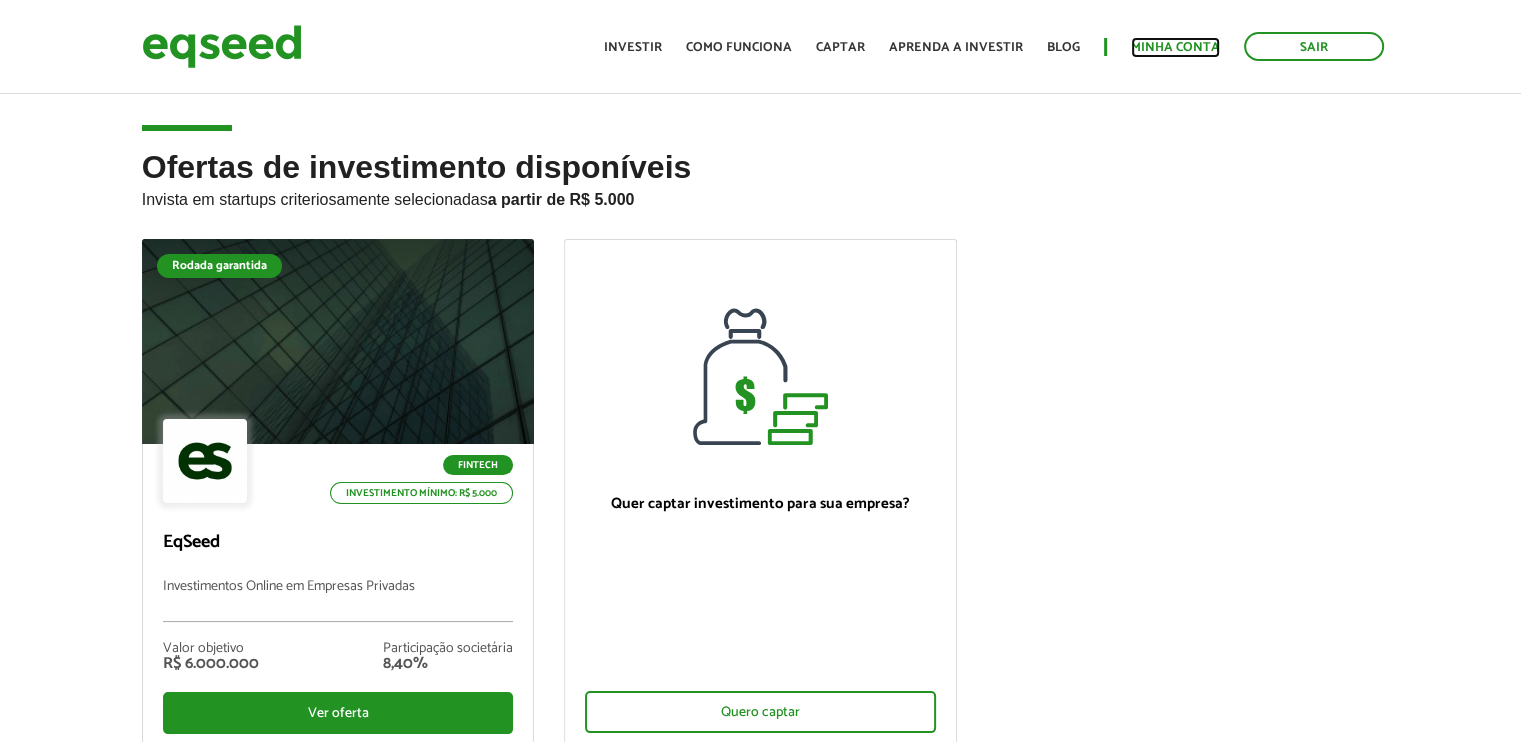 click on "Minha conta" at bounding box center (1175, 47) 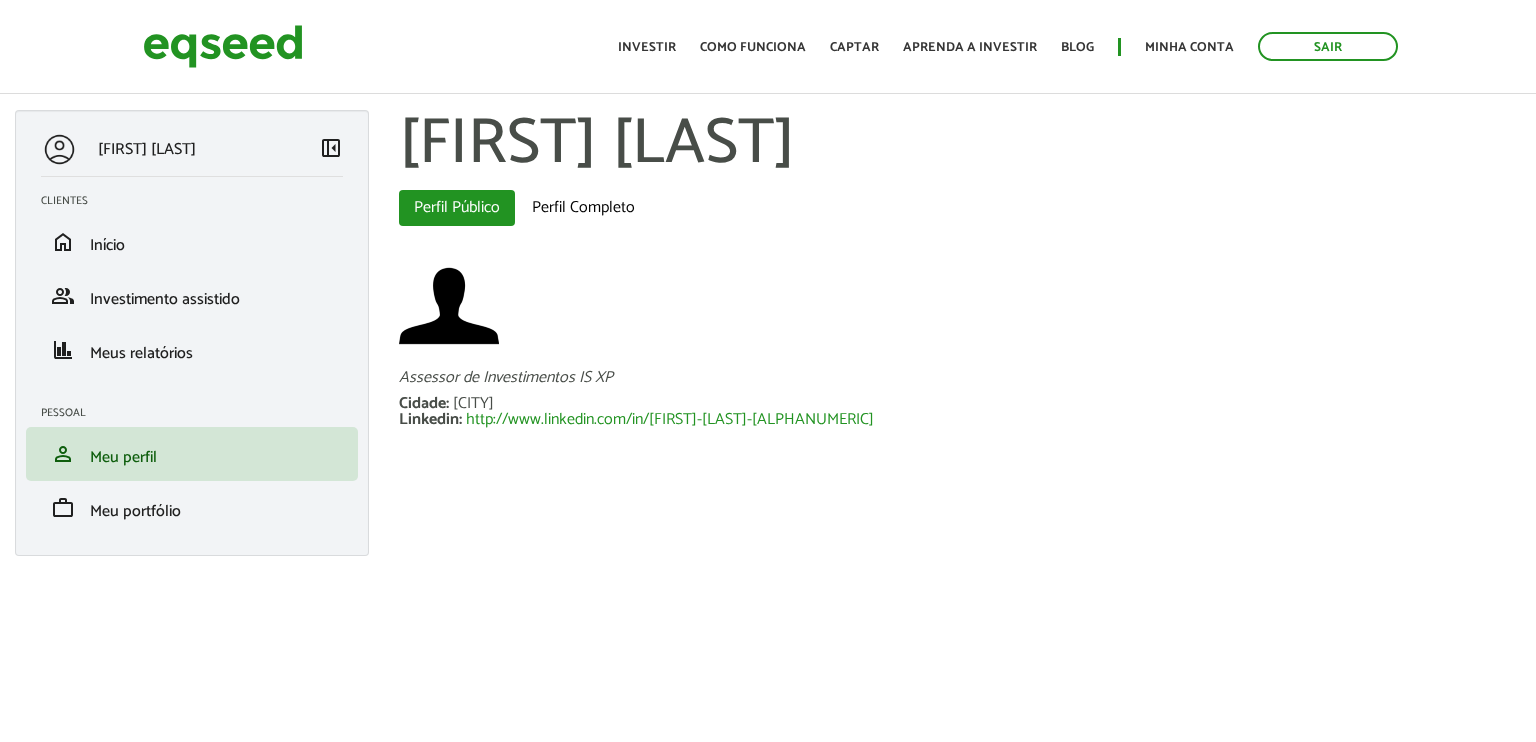 scroll, scrollTop: 0, scrollLeft: 0, axis: both 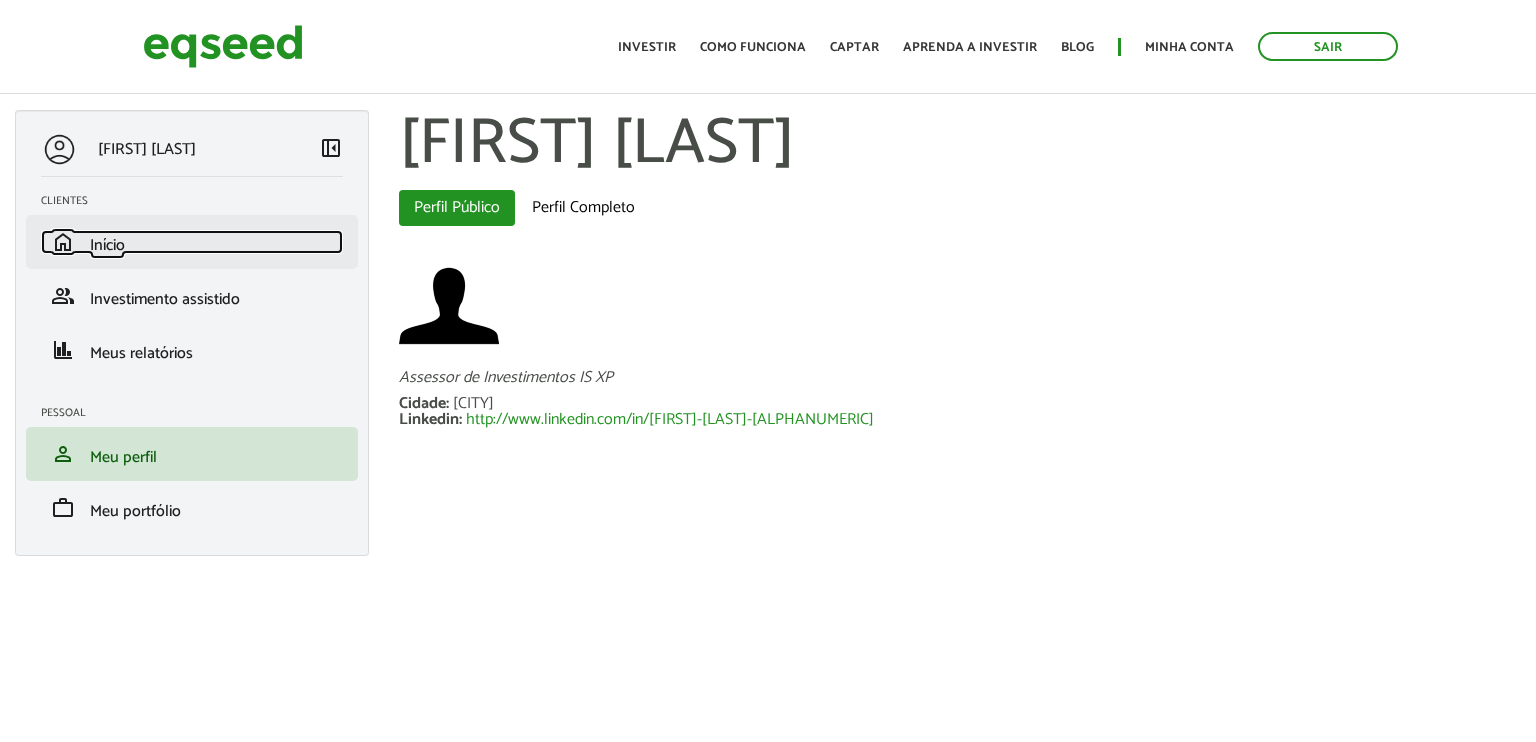 click on "Início" at bounding box center [107, 245] 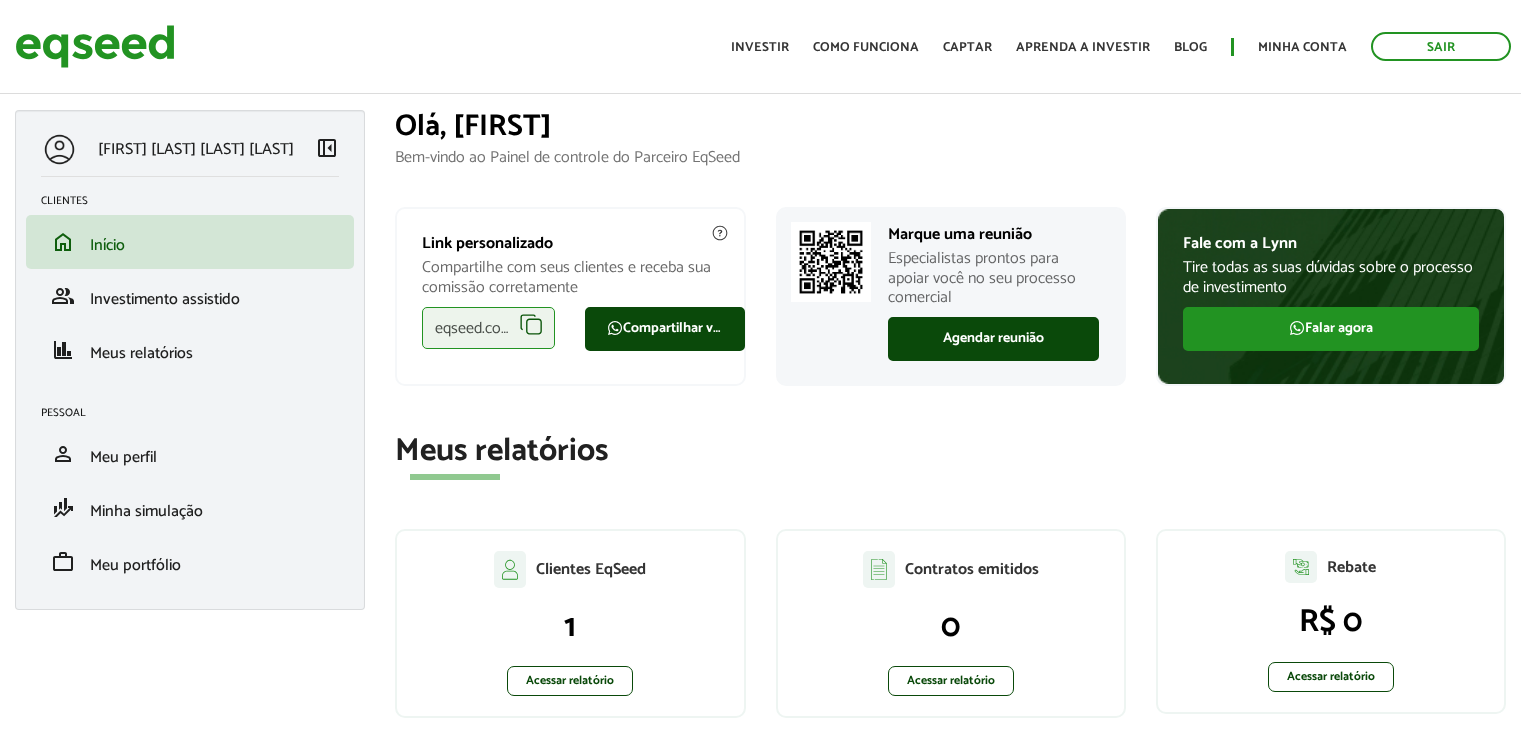 scroll, scrollTop: 0, scrollLeft: 0, axis: both 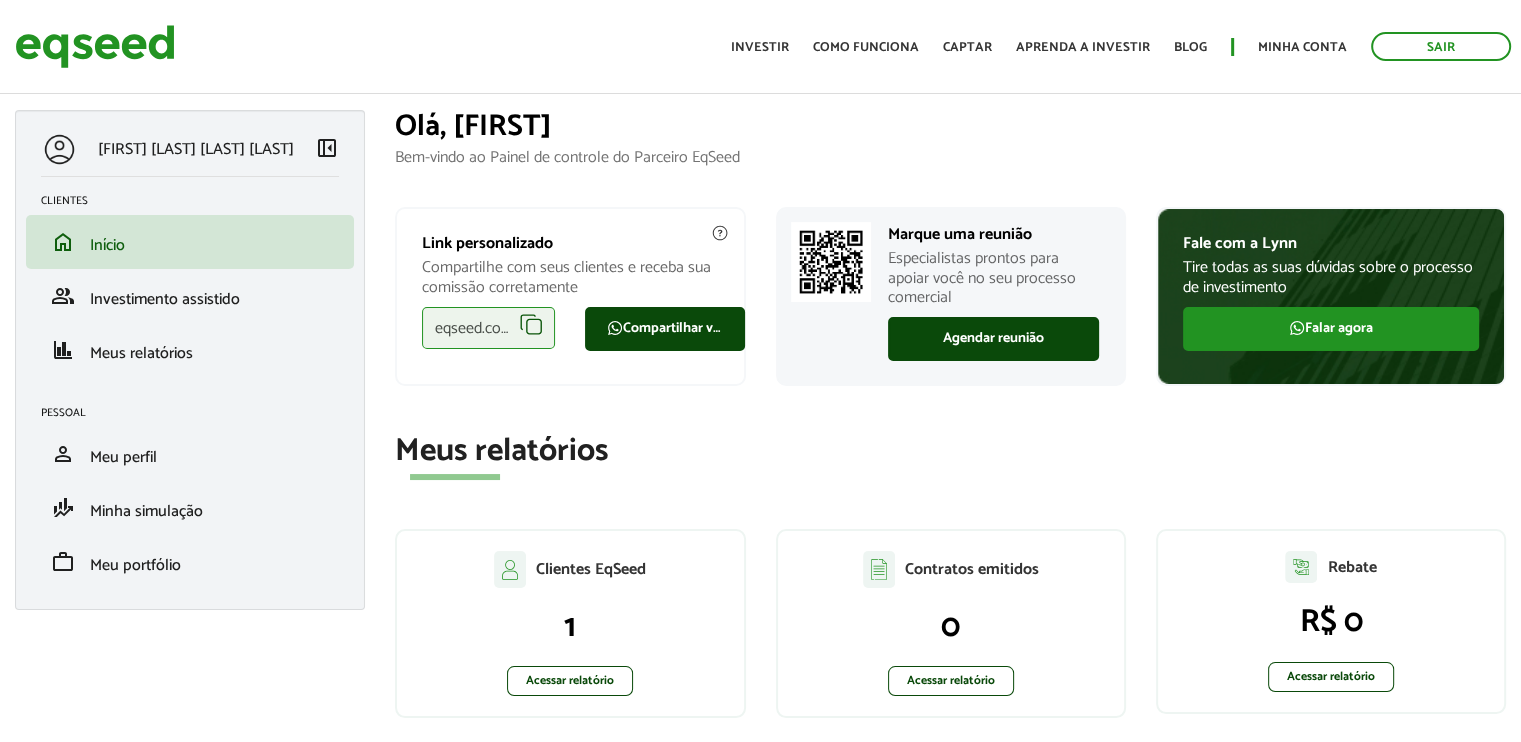click on "Sair
Toggle navigation
Toggle navigation
Início
Investir Como funciona Captar Aprenda a investir Blog Minha conta Sair" at bounding box center [760, 46] 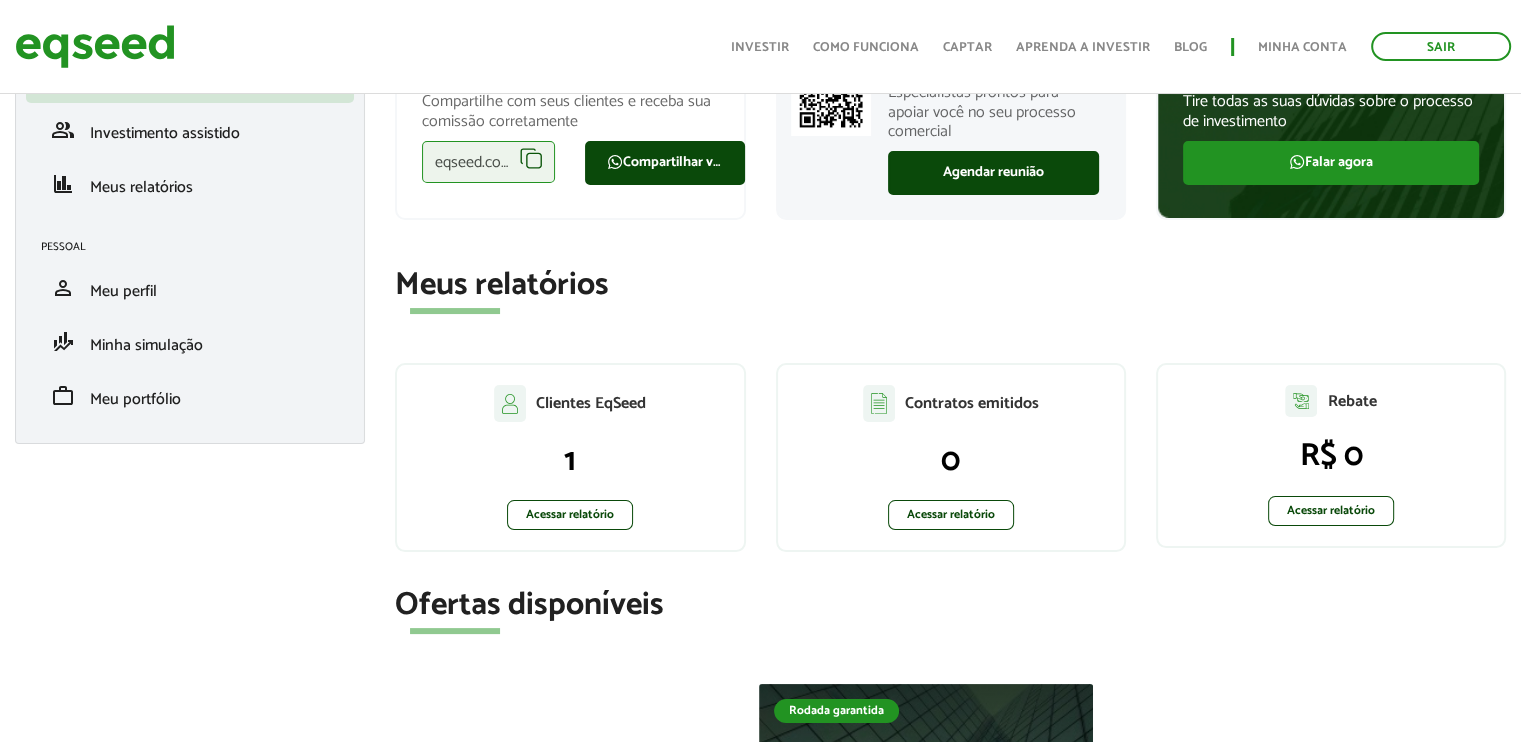 scroll, scrollTop: 0, scrollLeft: 0, axis: both 